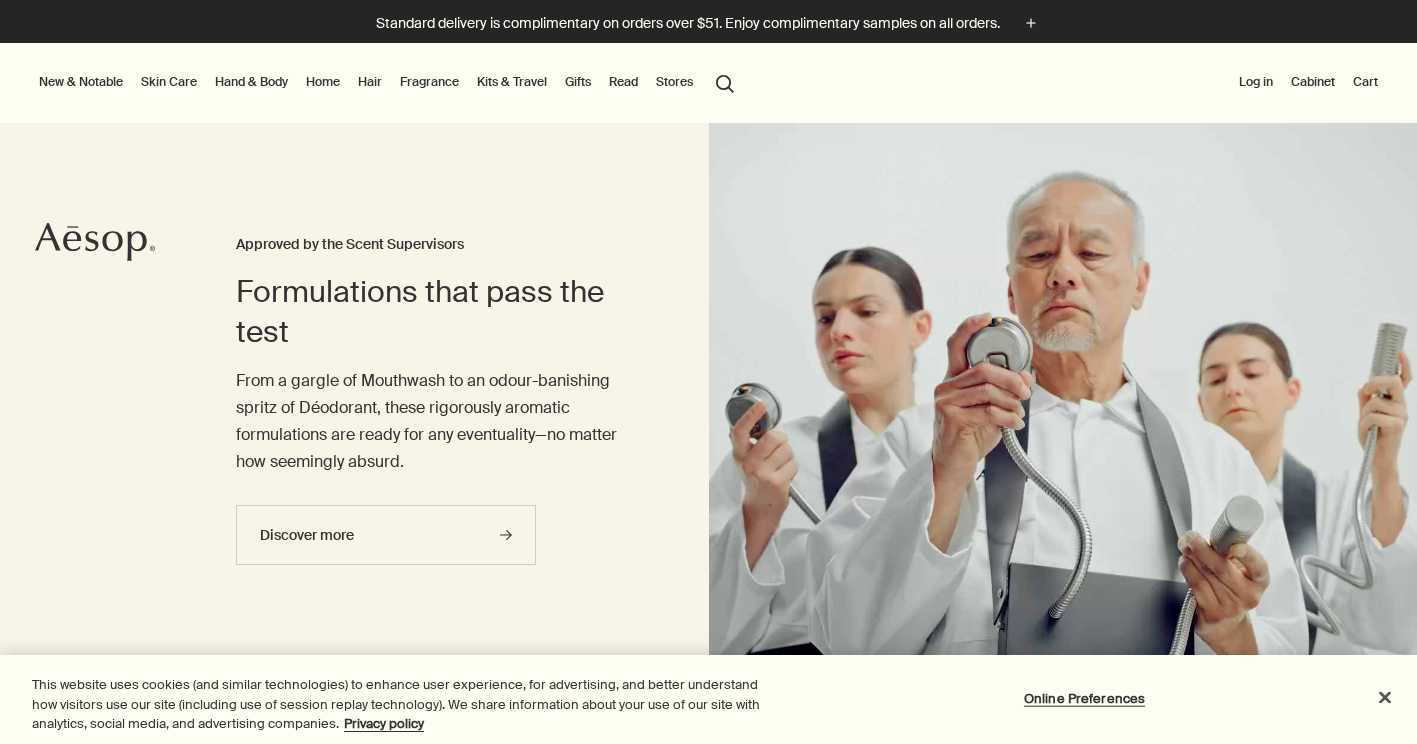 scroll, scrollTop: 0, scrollLeft: 0, axis: both 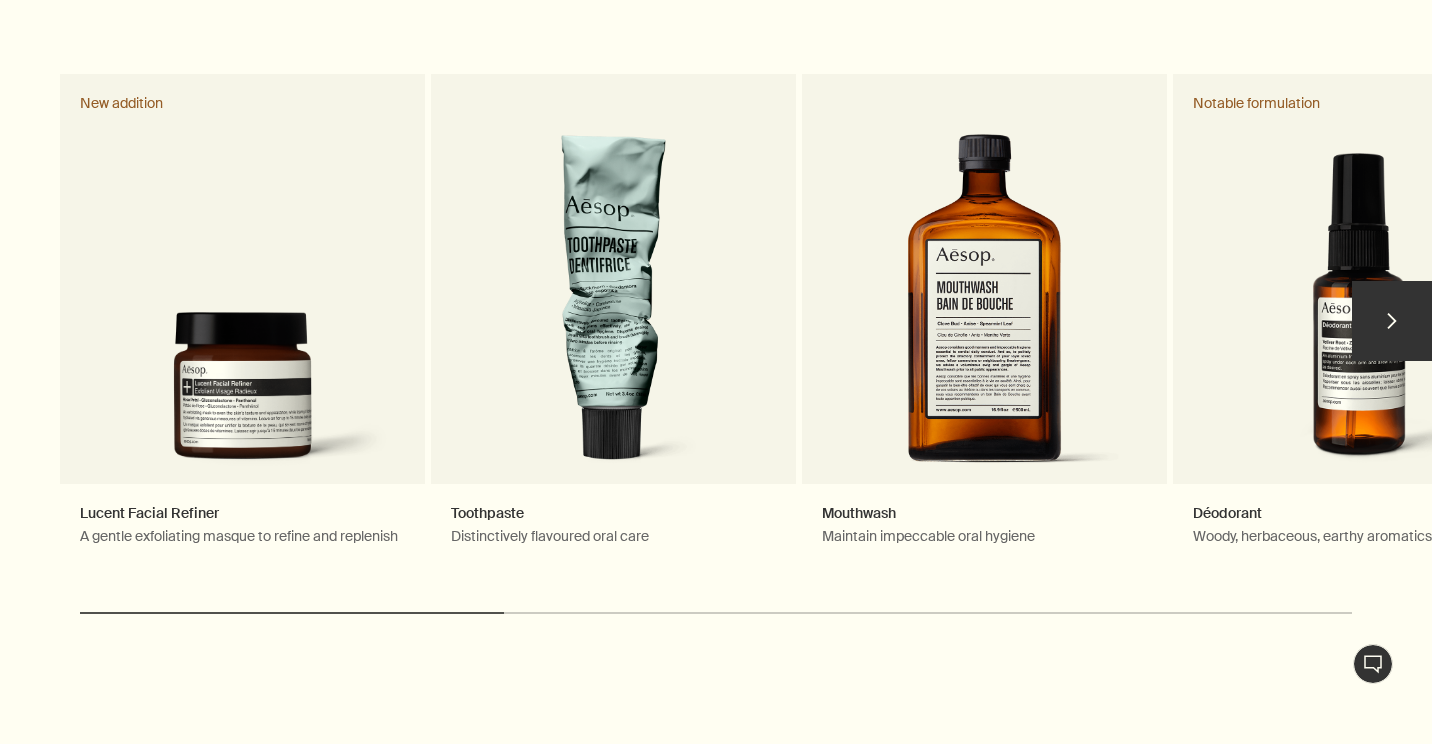 click on "chevron" at bounding box center [1392, 321] 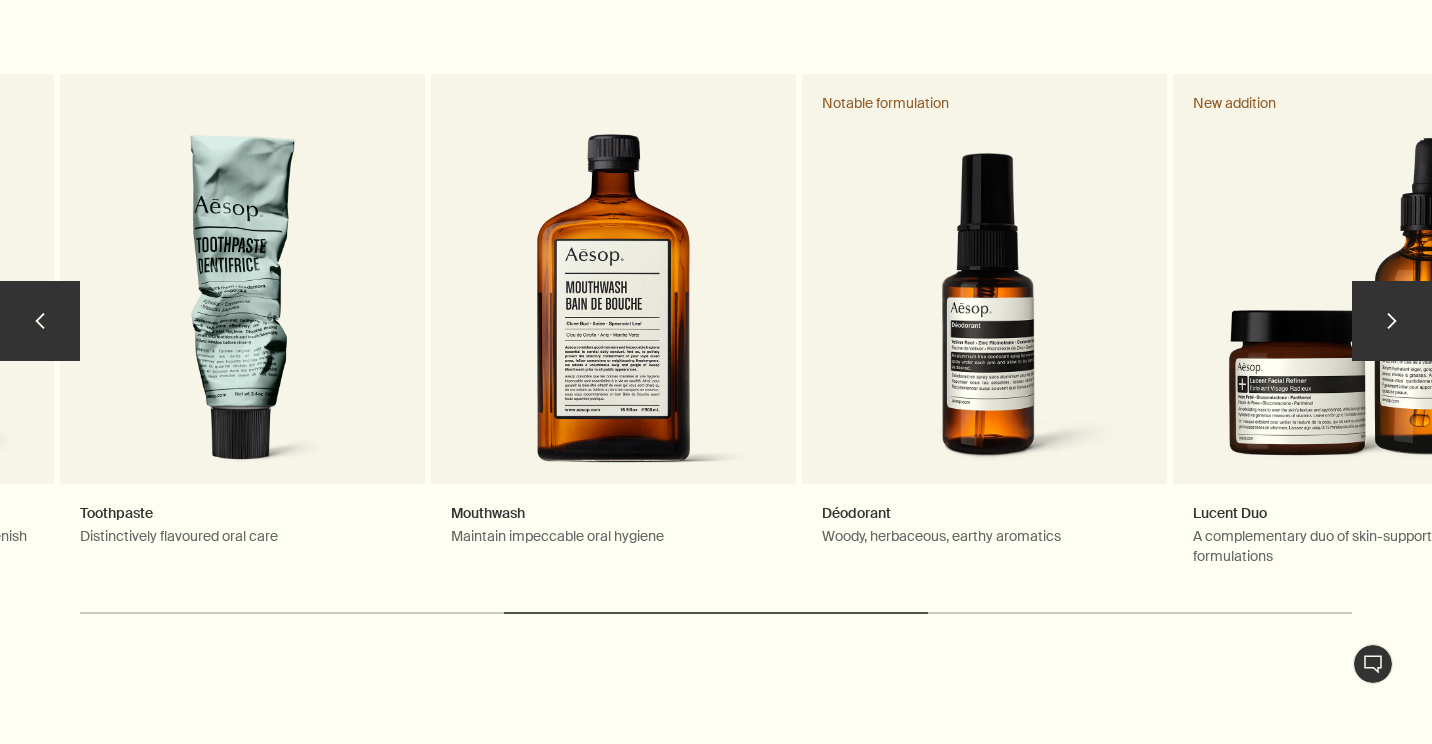 click on "chevron" at bounding box center [1392, 321] 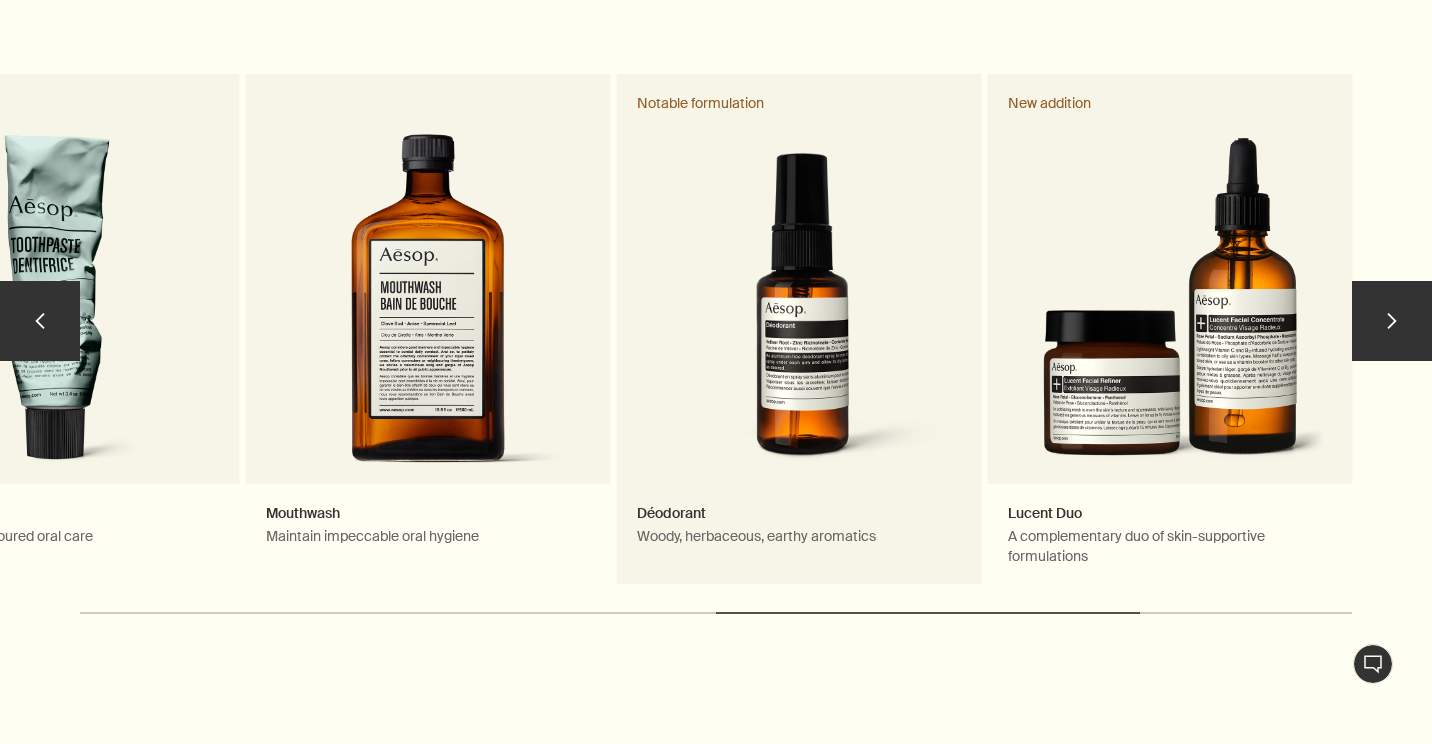 click on "Déodorant Woody, herbaceous, earthy aromatics Notable formulation" at bounding box center [799, 330] 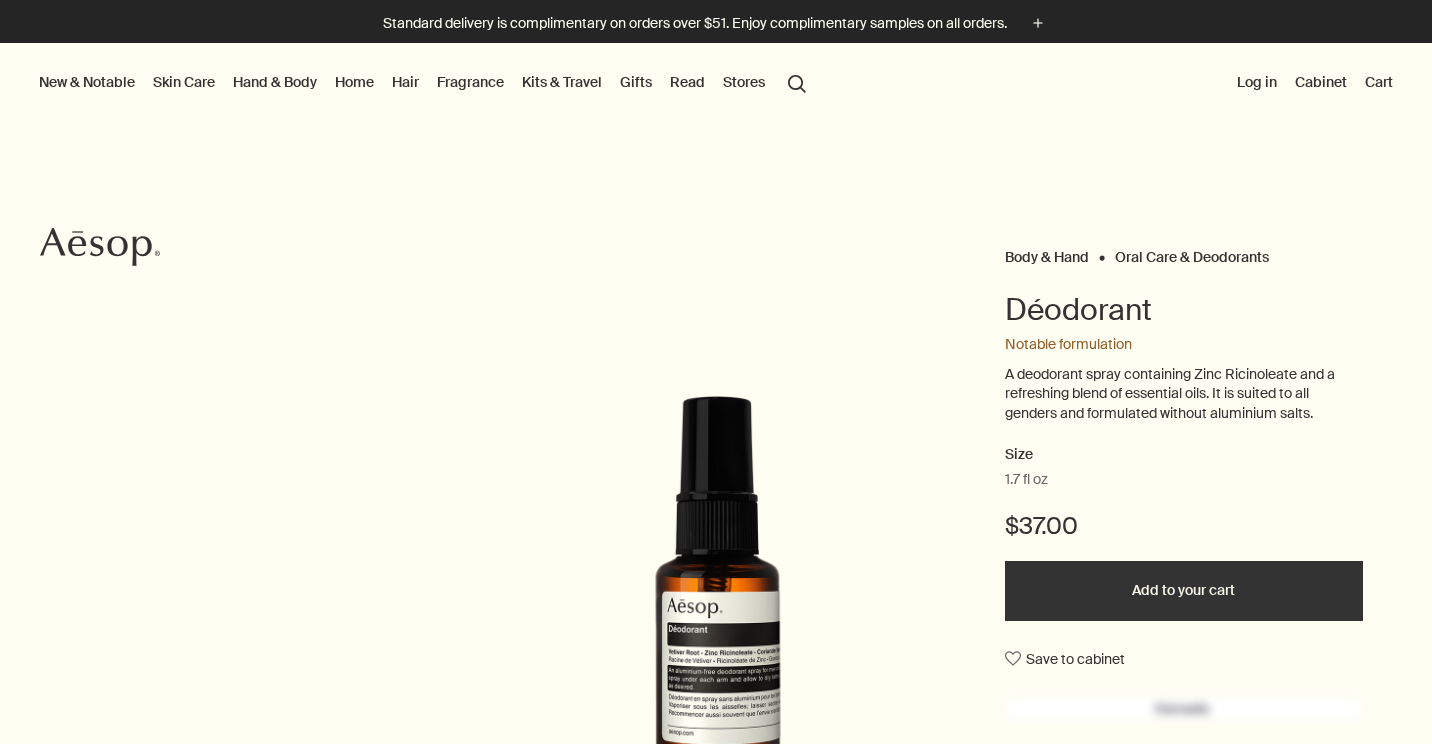 scroll, scrollTop: 0, scrollLeft: 0, axis: both 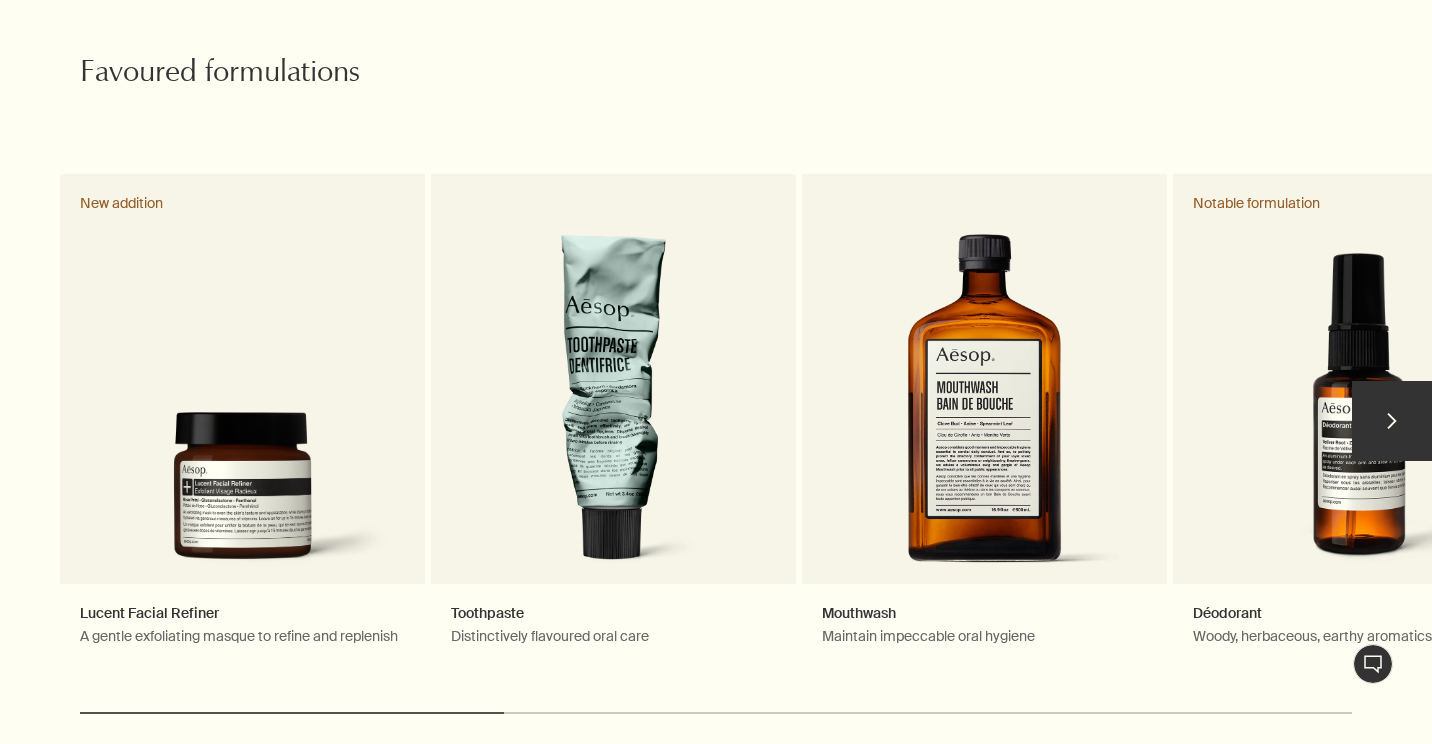 click on "chevron" at bounding box center (1392, 421) 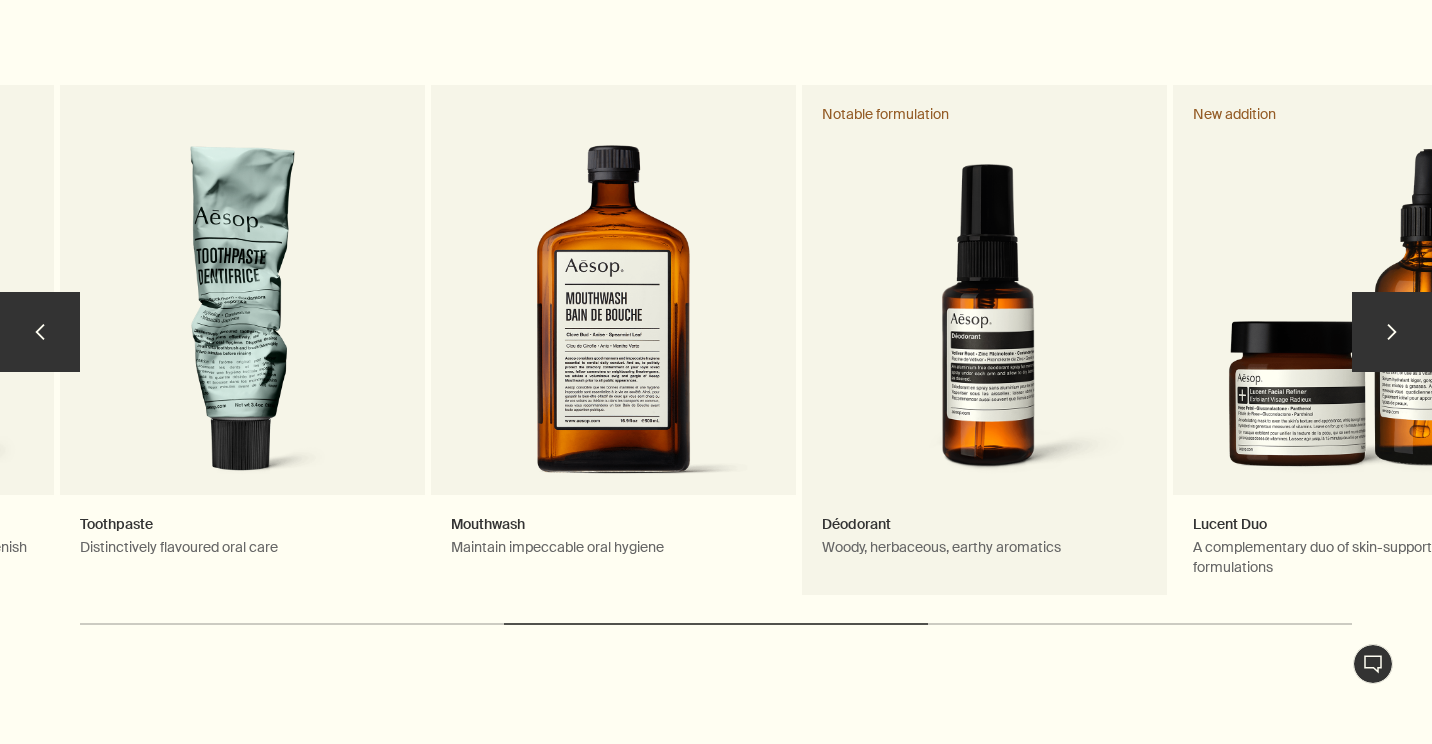scroll, scrollTop: 1000, scrollLeft: 0, axis: vertical 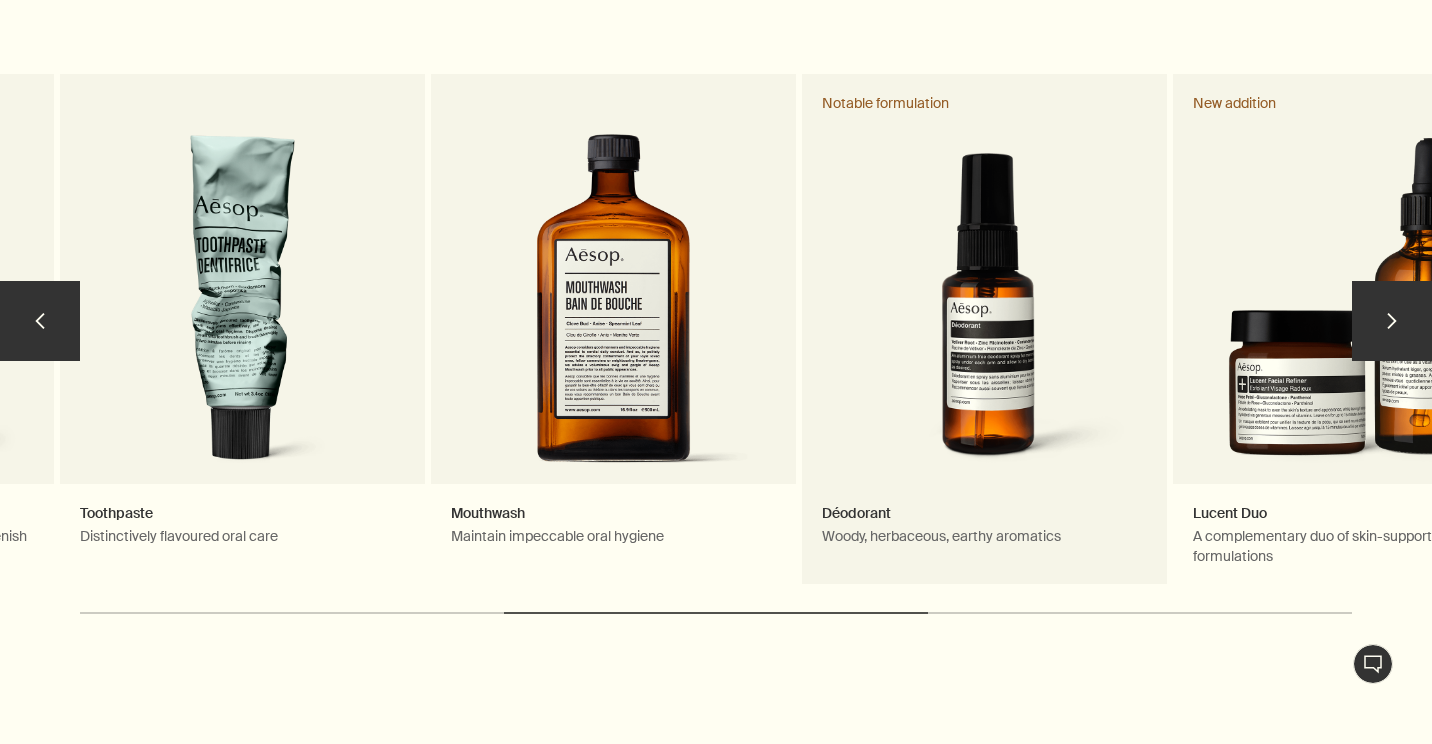 drag, startPoint x: 1008, startPoint y: 359, endPoint x: 1008, endPoint y: 372, distance: 13 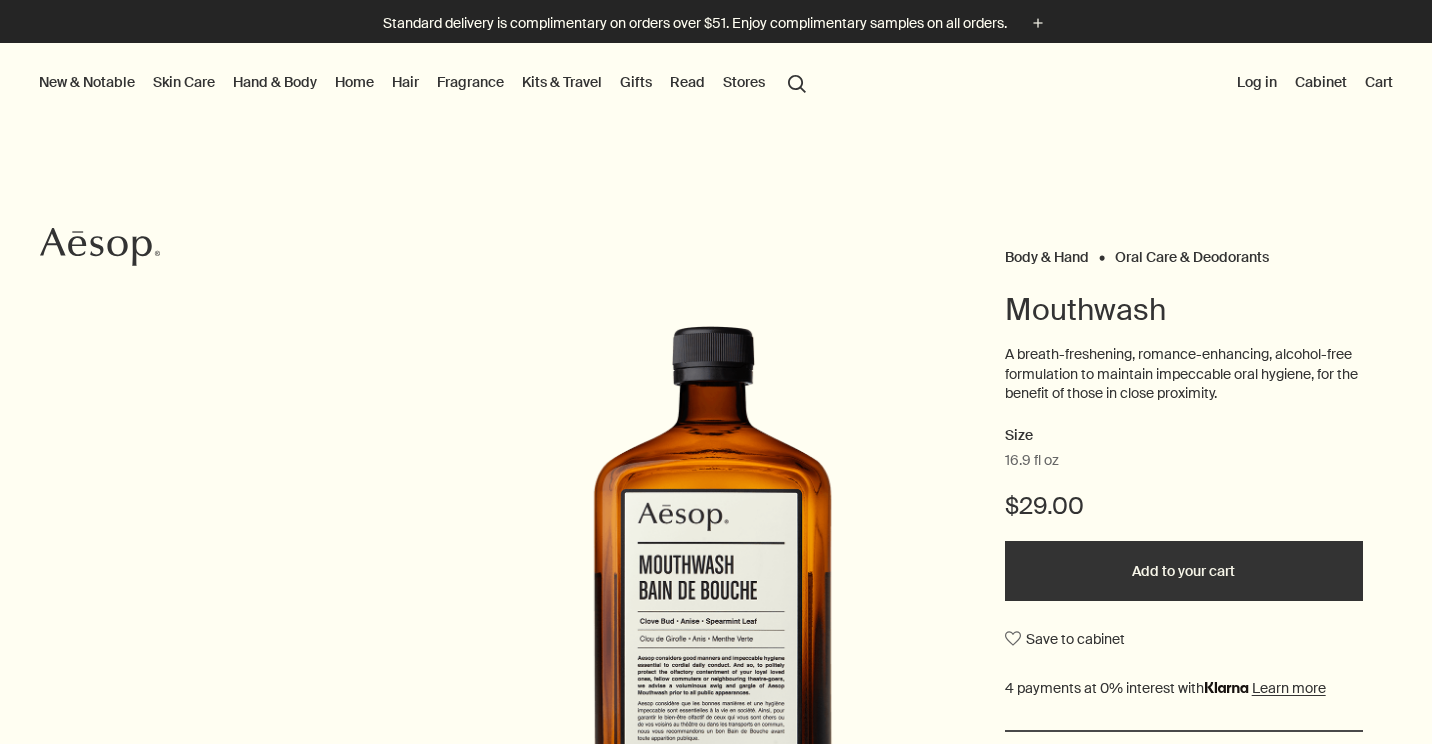 scroll, scrollTop: 0, scrollLeft: 0, axis: both 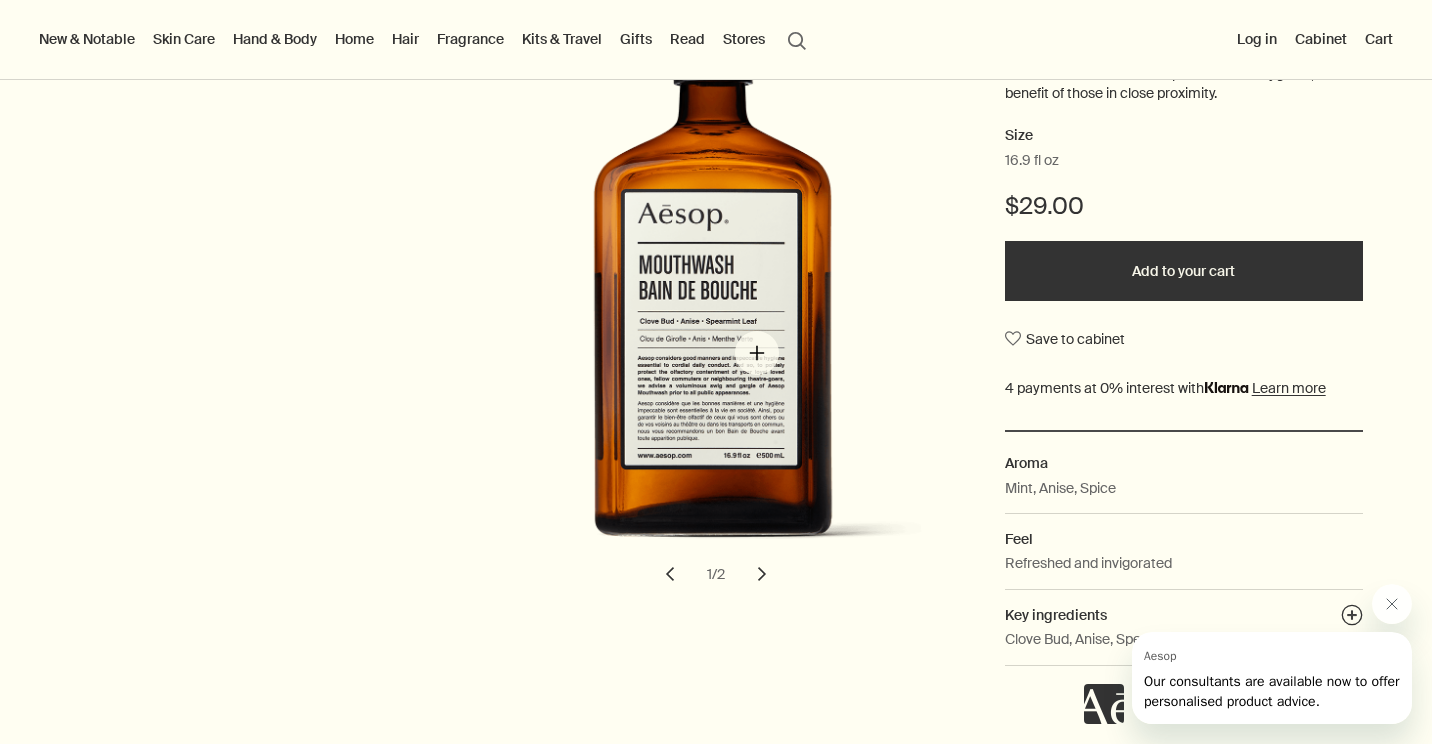 click at bounding box center [719, 298] 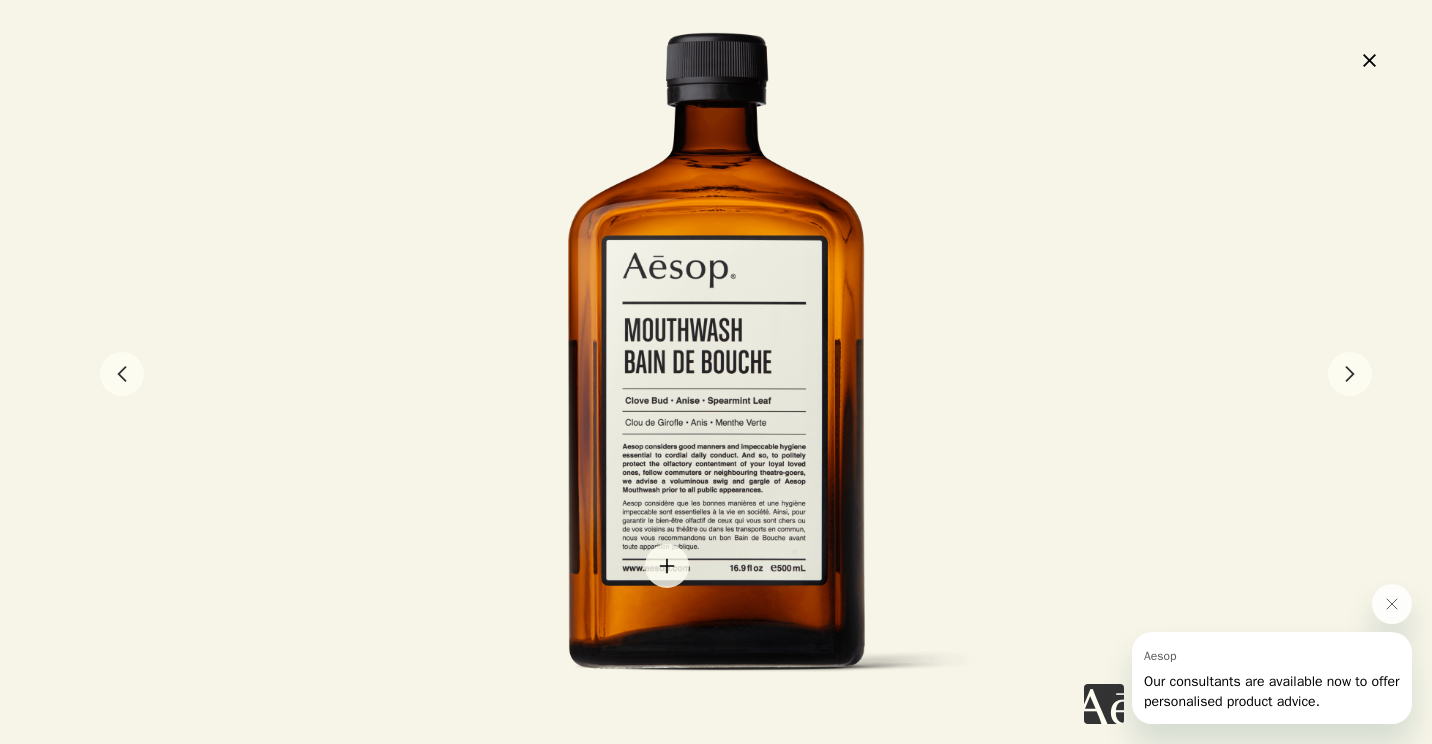 click at bounding box center [716, 372] 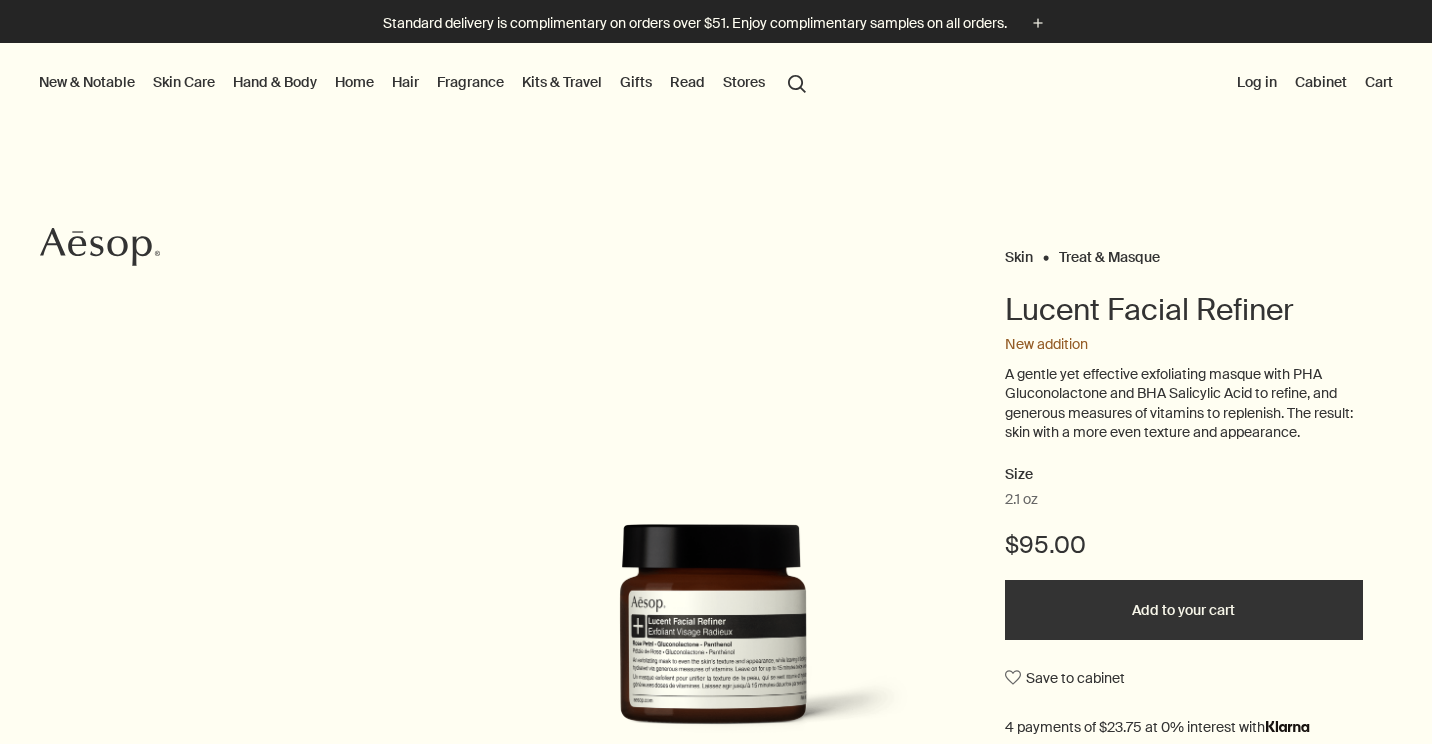scroll, scrollTop: 0, scrollLeft: 0, axis: both 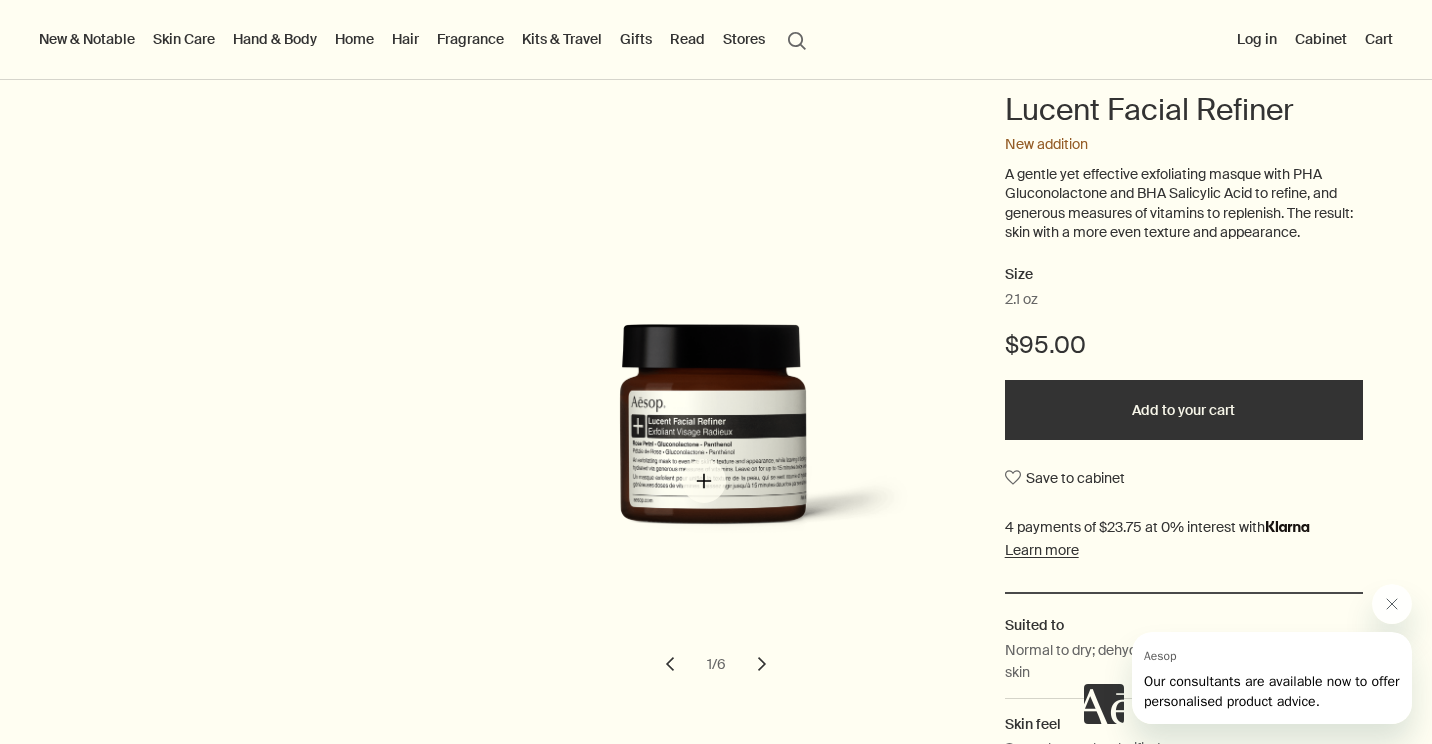 click at bounding box center [743, 440] 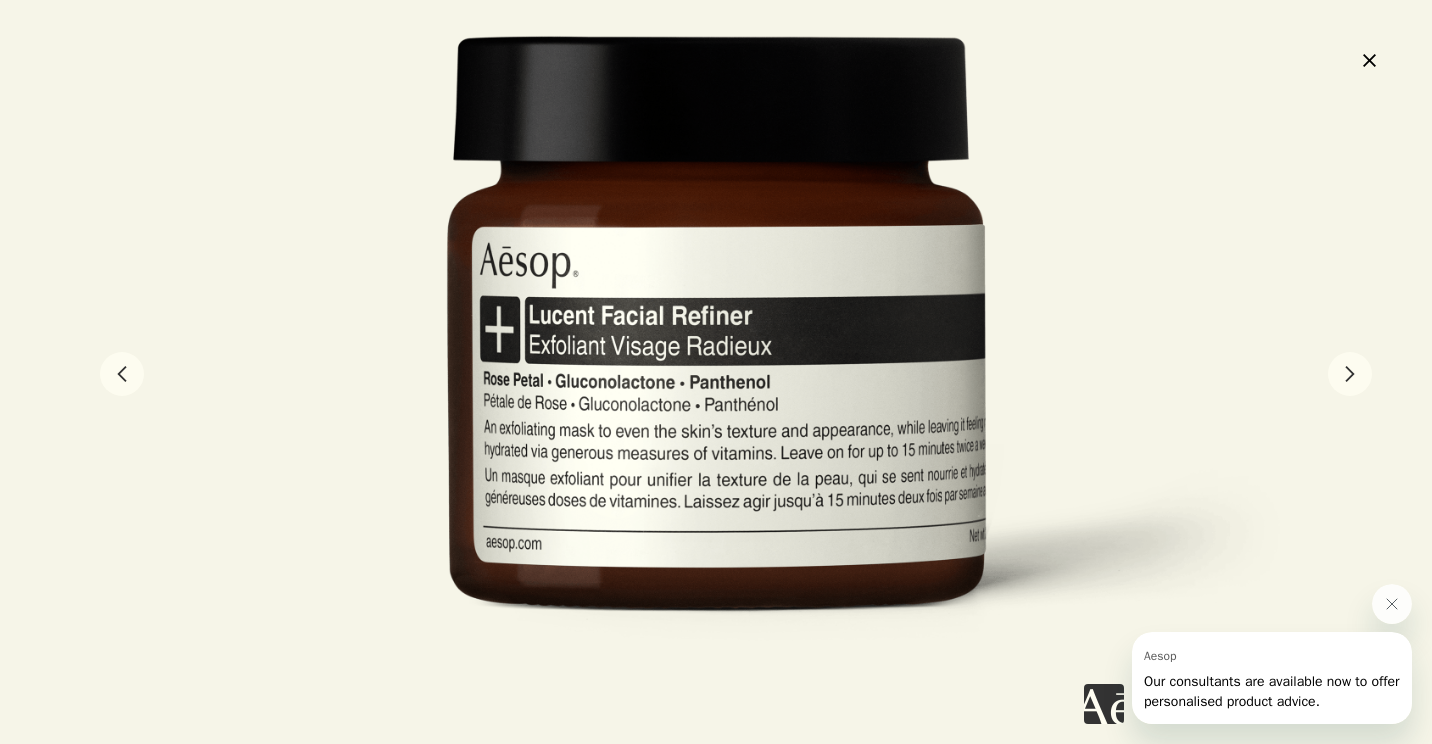 click on "close" at bounding box center [1369, 60] 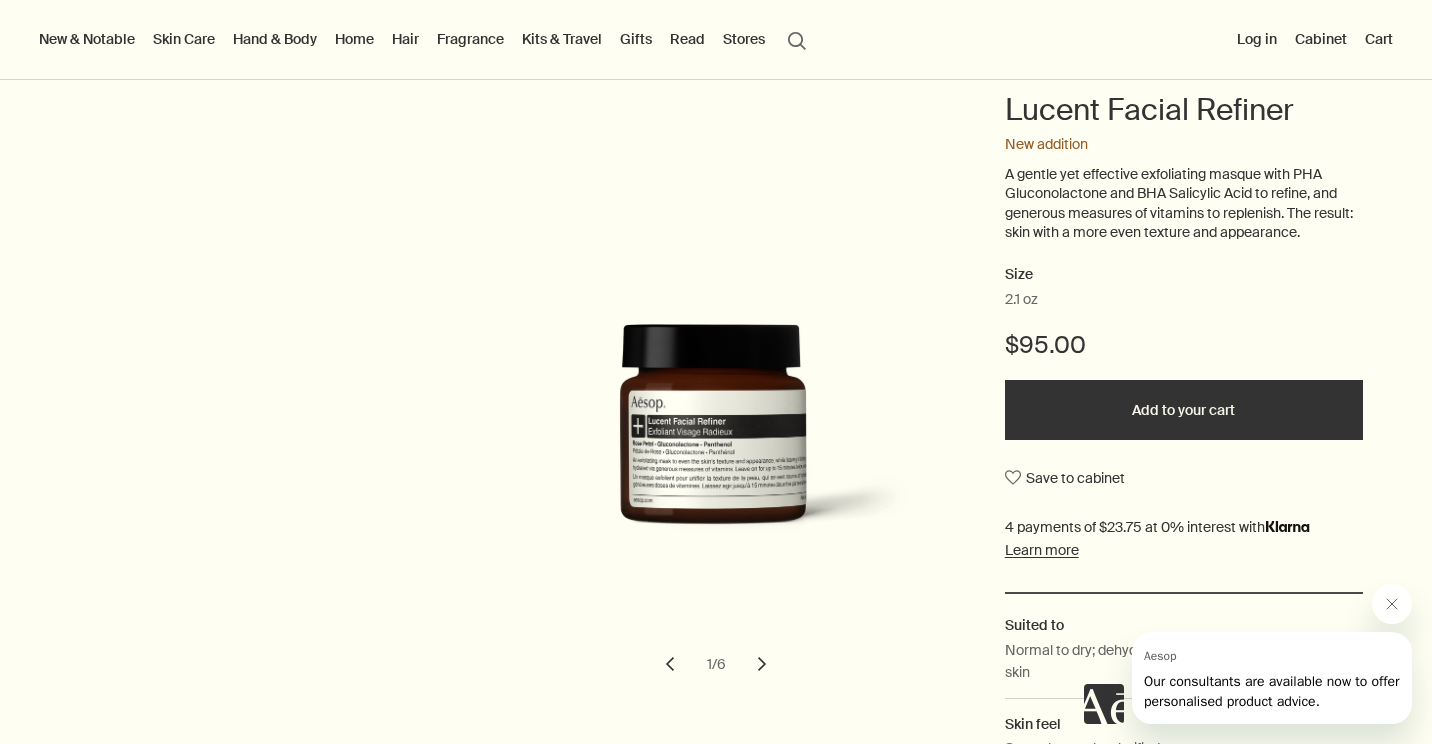 click on "chevron" at bounding box center [762, 664] 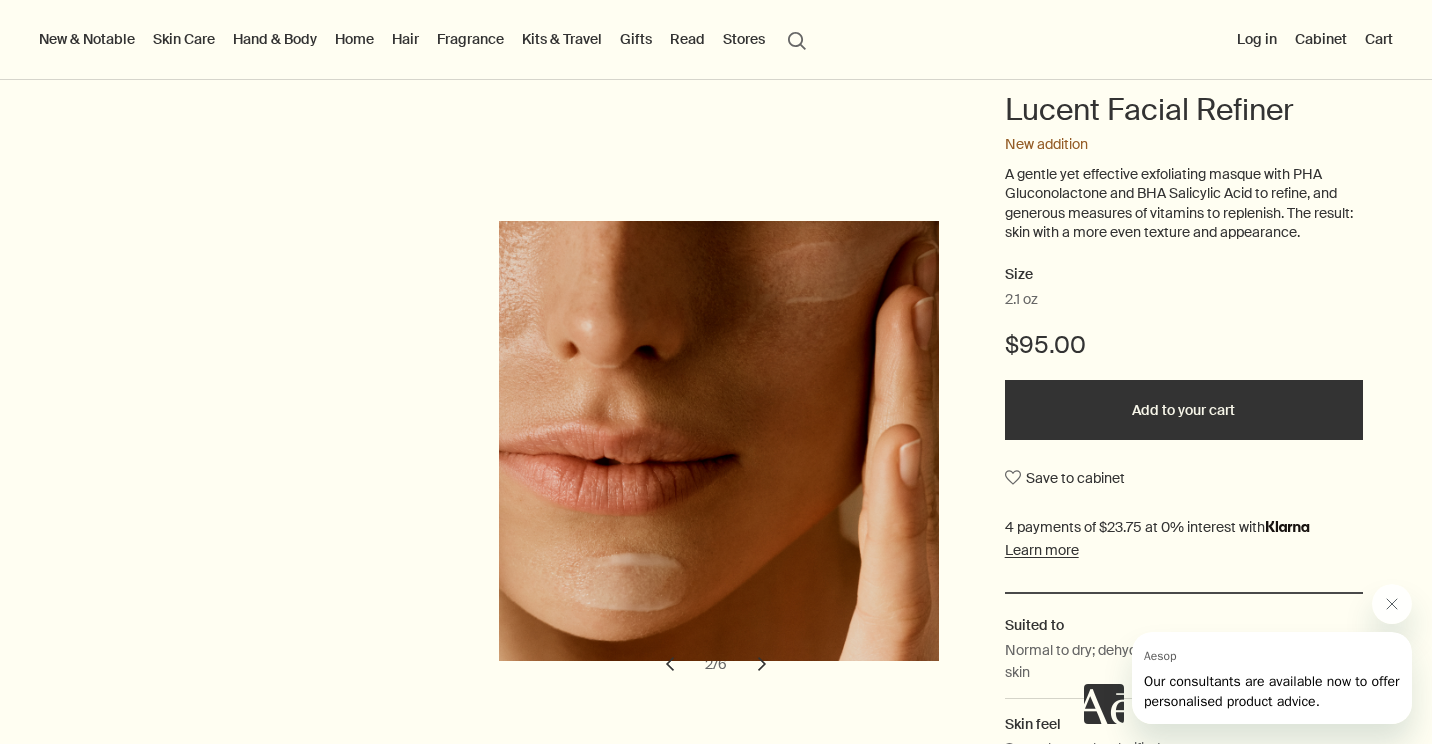 click on "chevron" at bounding box center (762, 664) 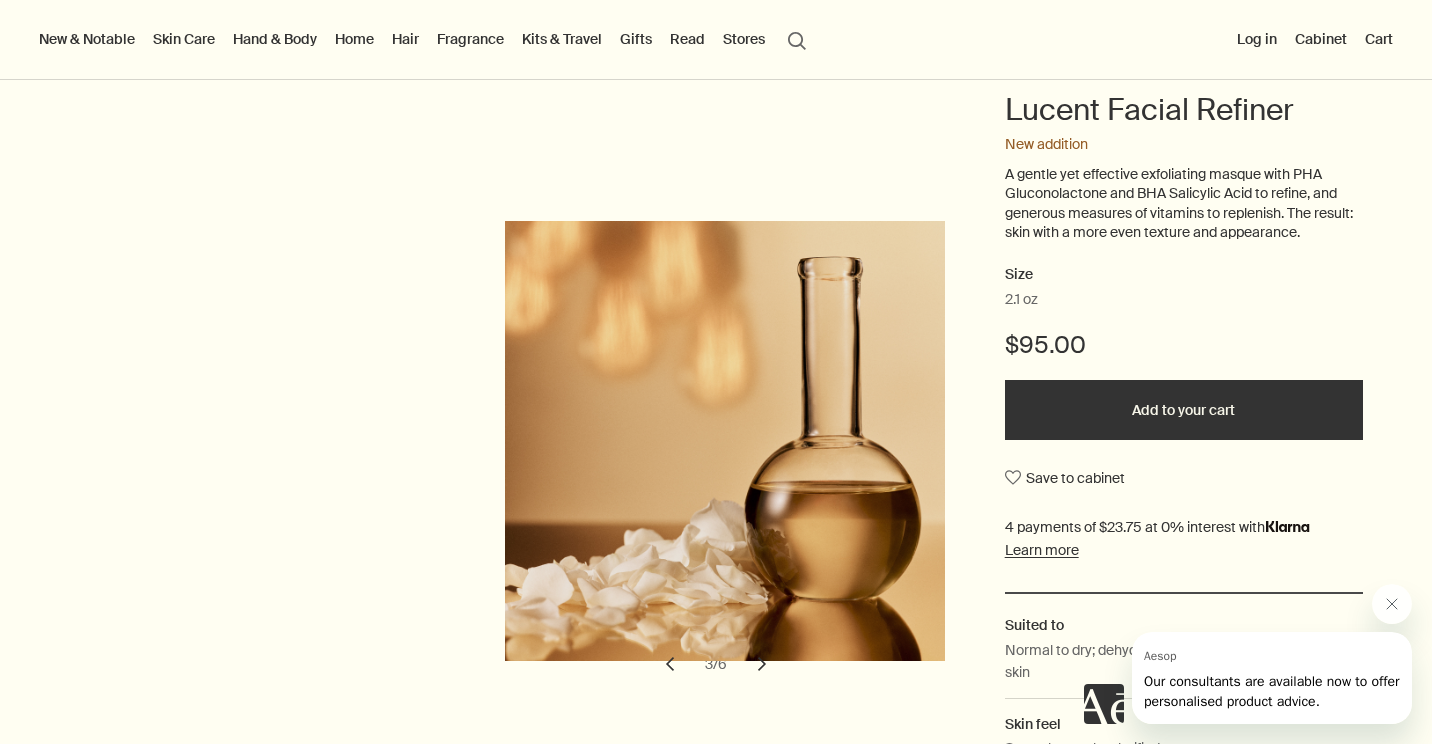 click on "chevron" at bounding box center (762, 664) 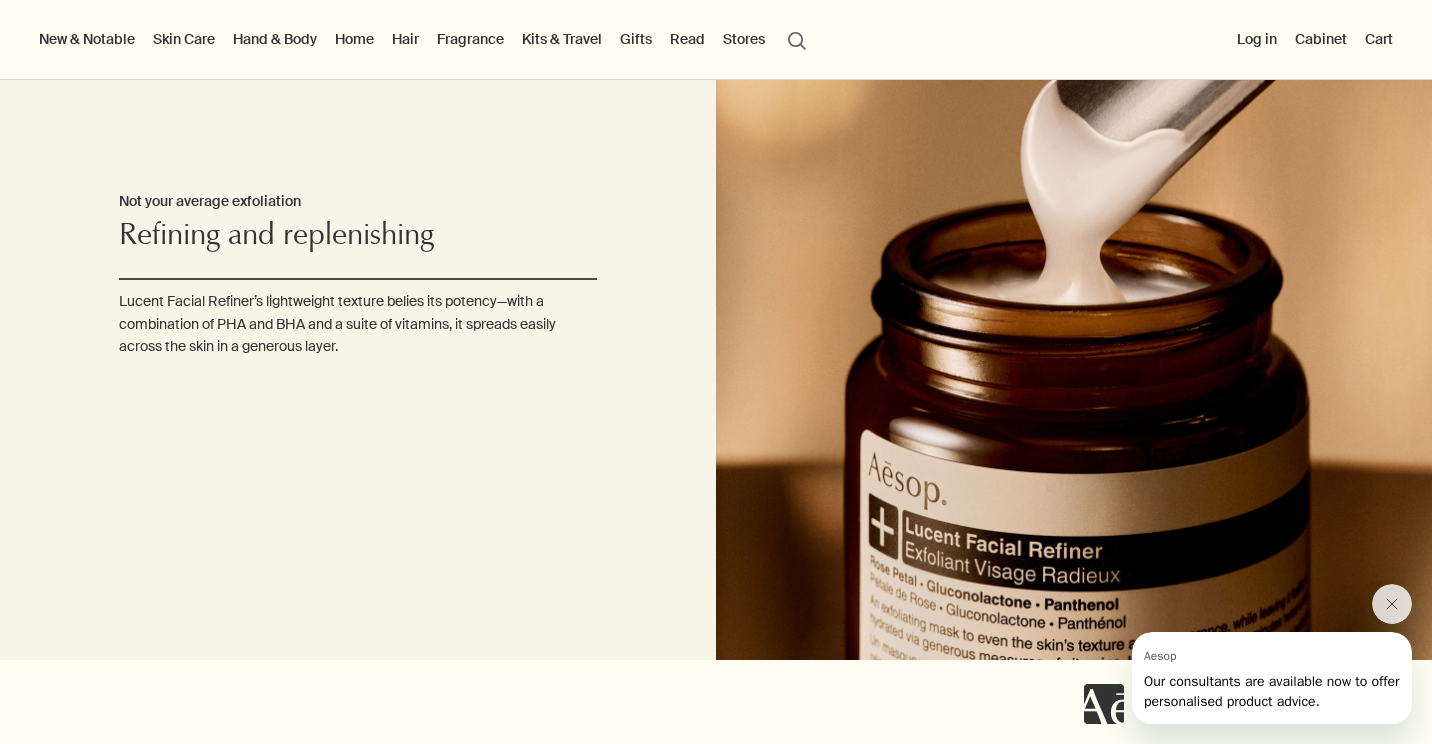 scroll, scrollTop: 2400, scrollLeft: 0, axis: vertical 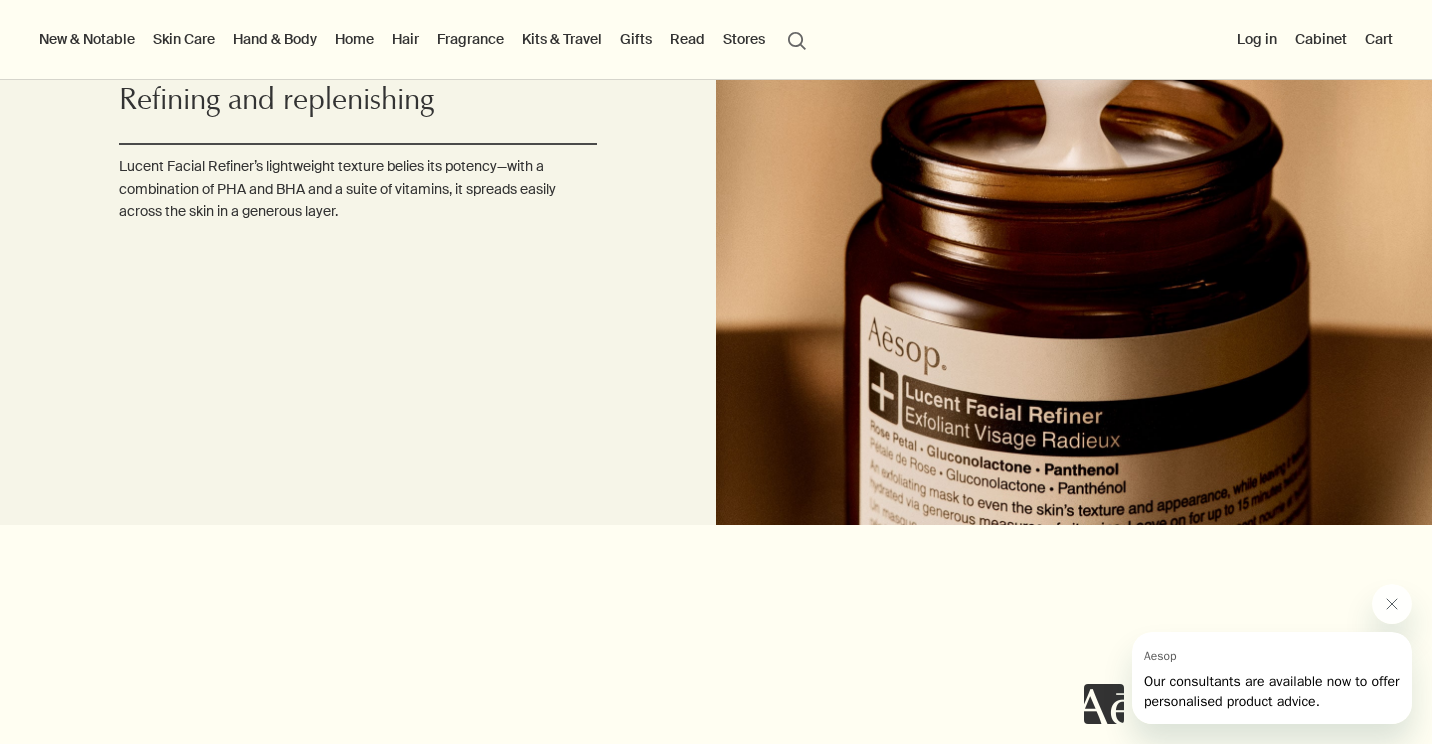 click at bounding box center [1074, 153] 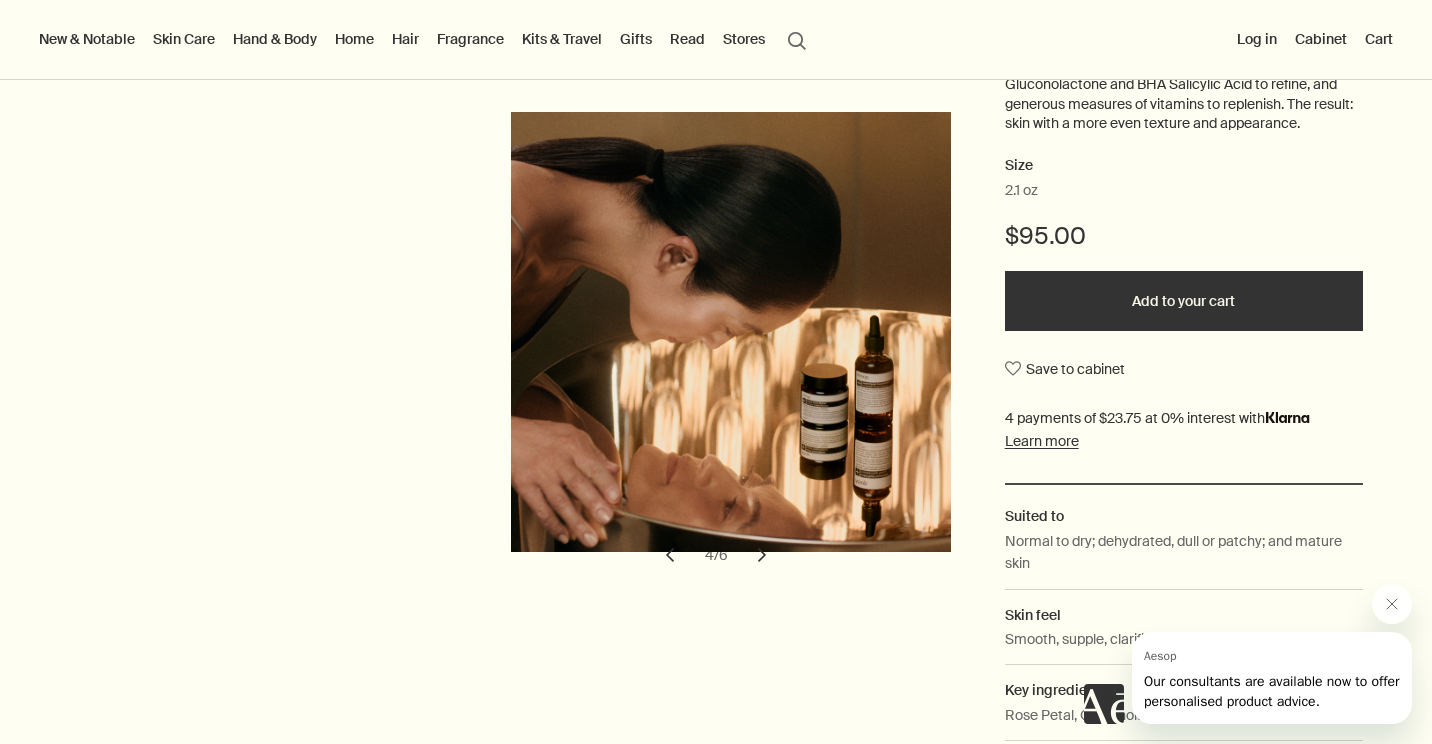 scroll, scrollTop: 400, scrollLeft: 0, axis: vertical 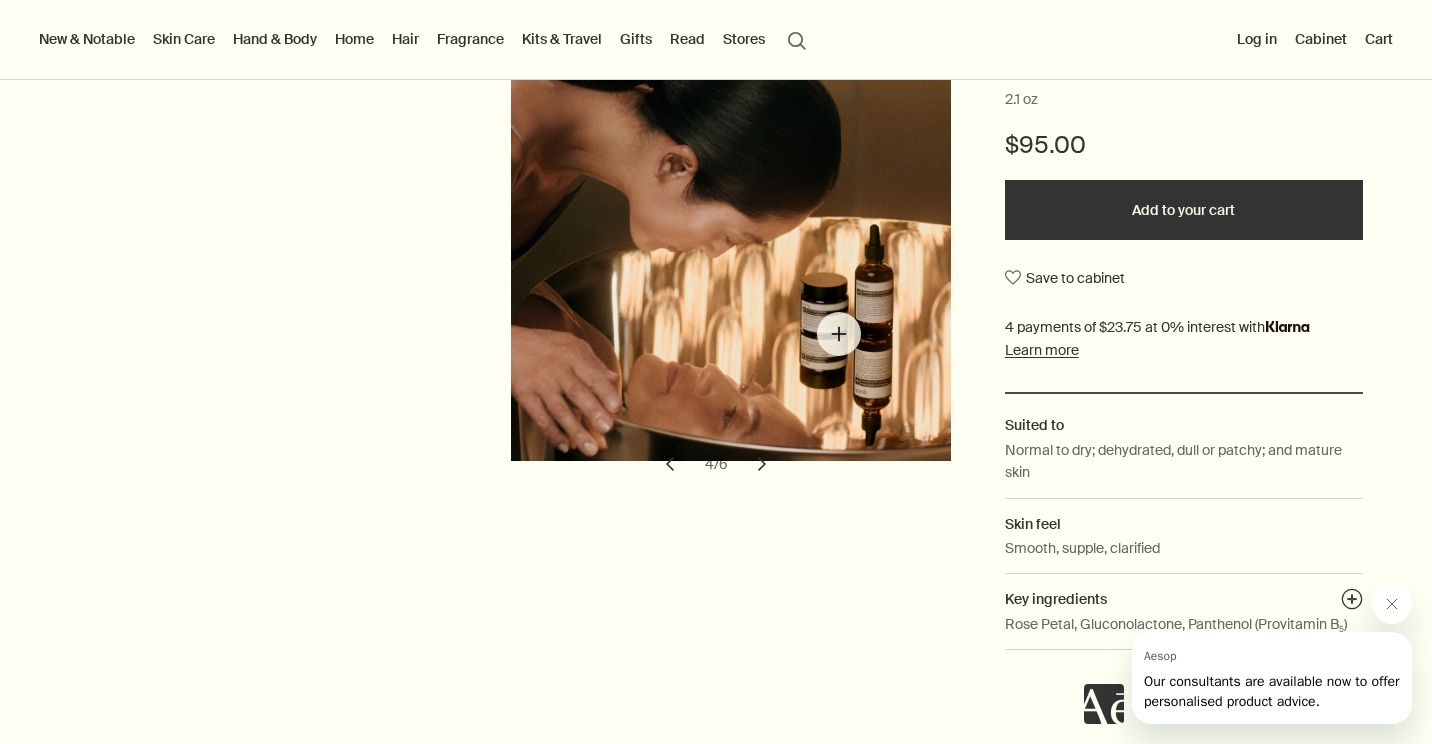 click at bounding box center (743, 240) 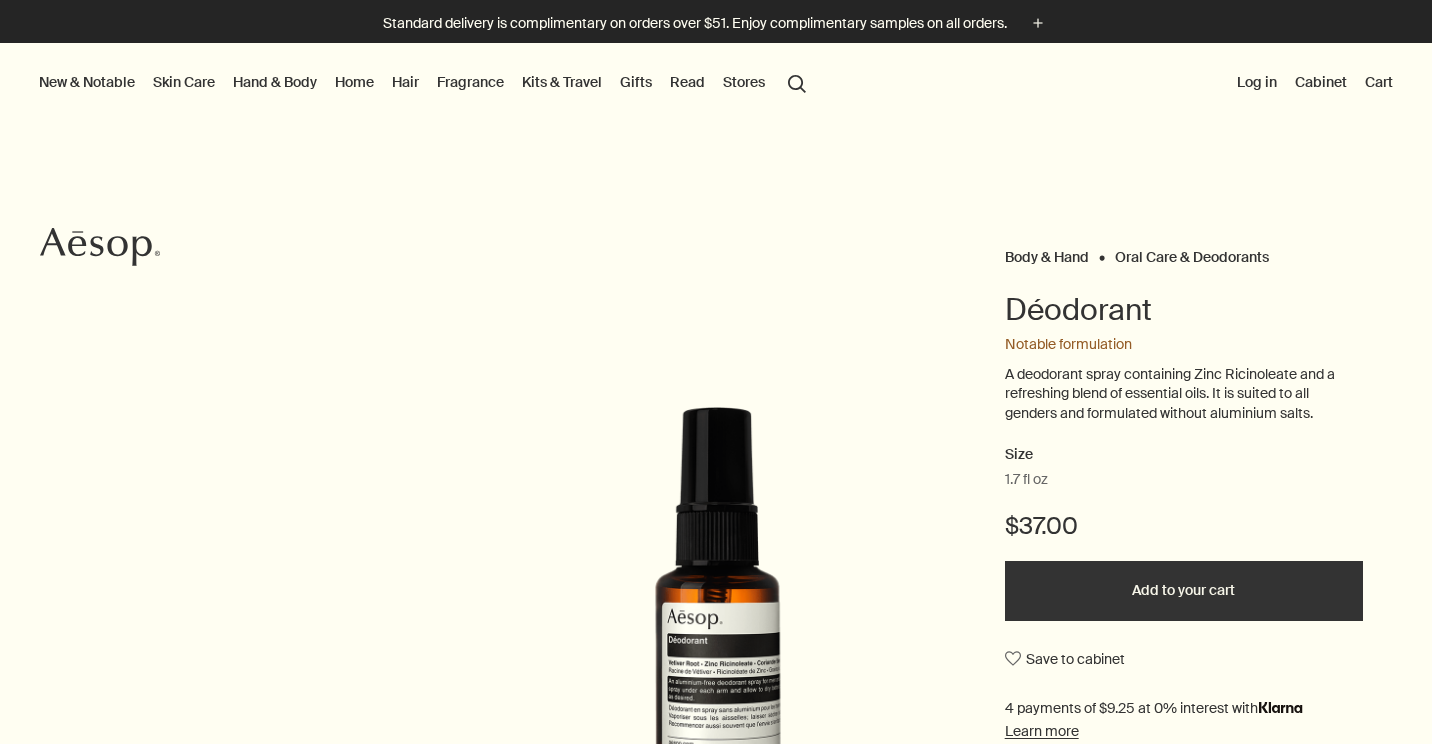 scroll, scrollTop: 0, scrollLeft: 0, axis: both 